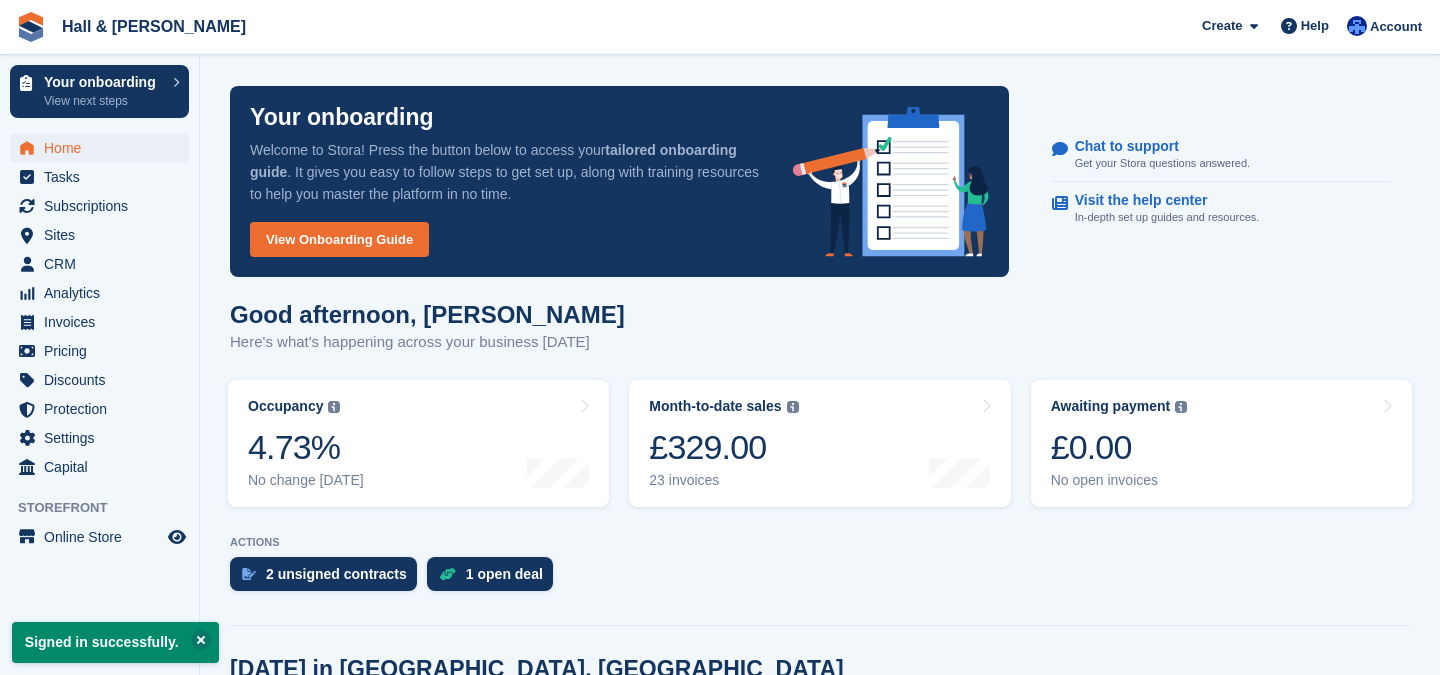 scroll, scrollTop: 0, scrollLeft: 0, axis: both 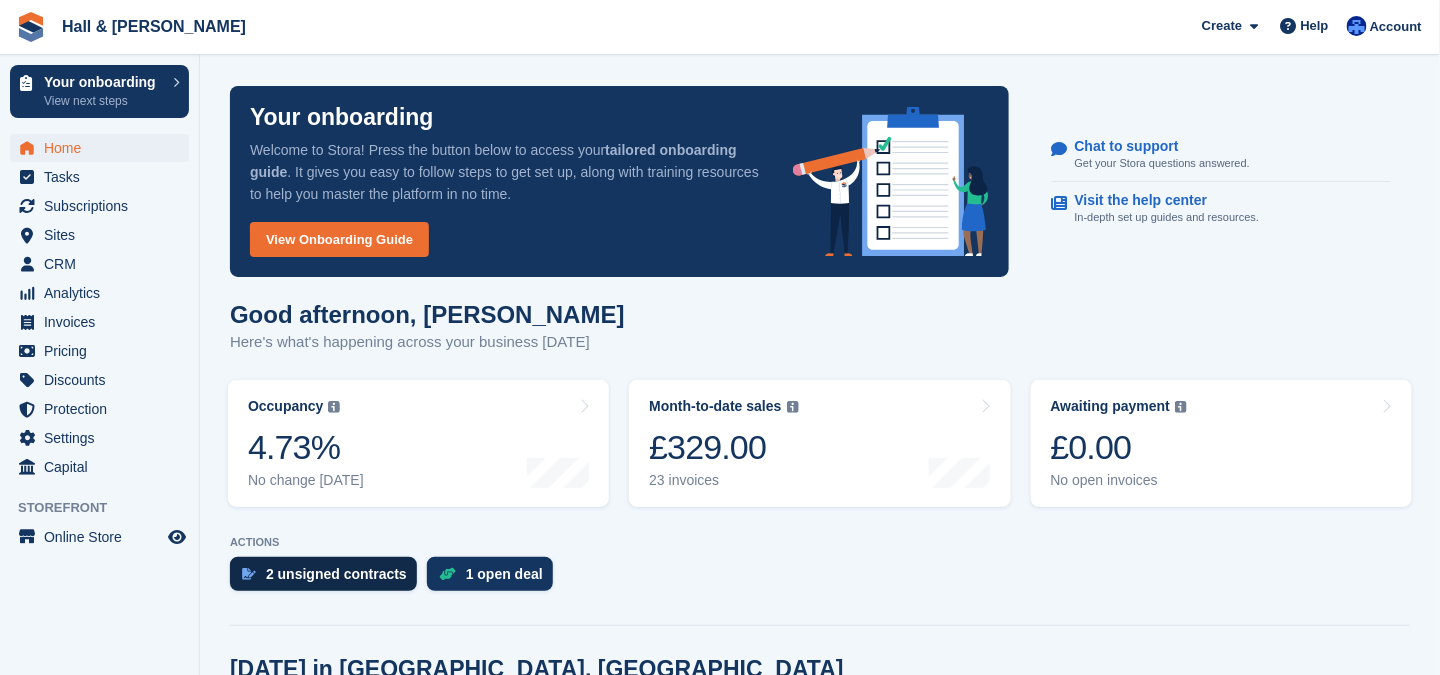click on "2
unsigned contracts" at bounding box center (336, 574) 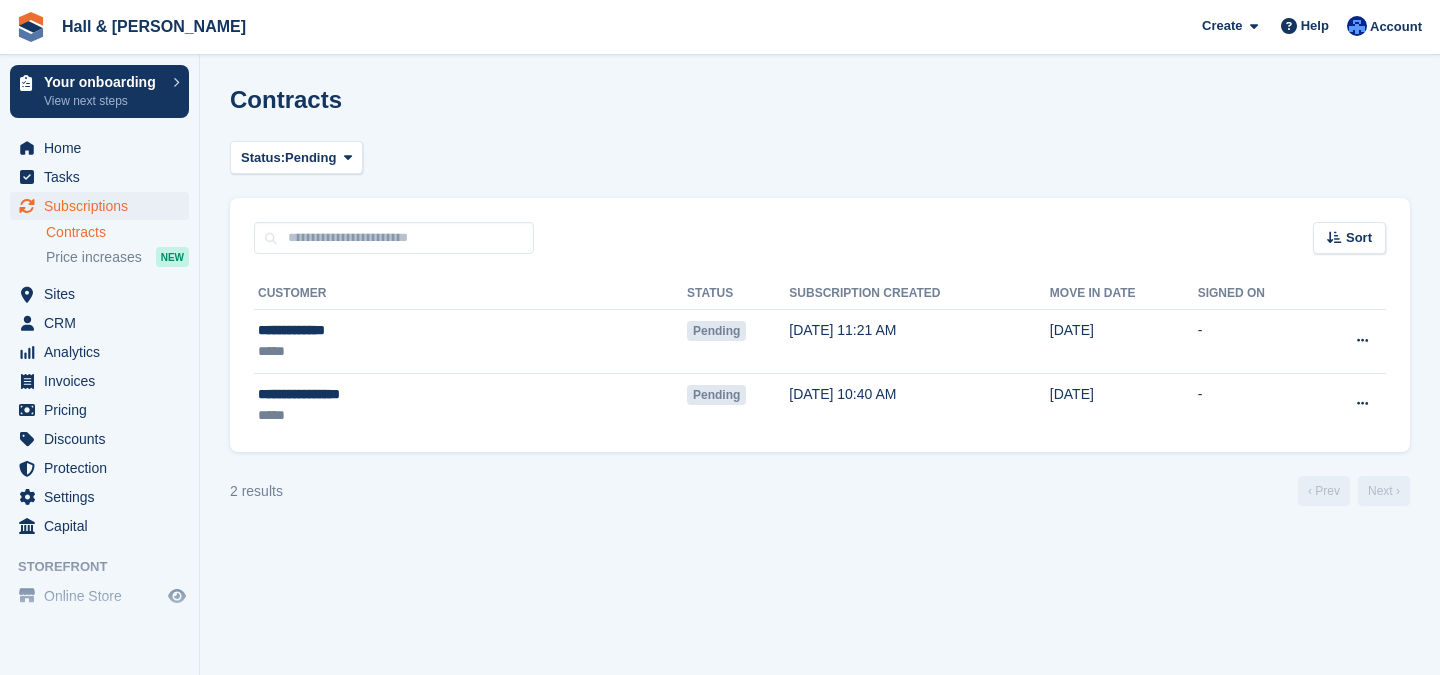 scroll, scrollTop: 0, scrollLeft: 0, axis: both 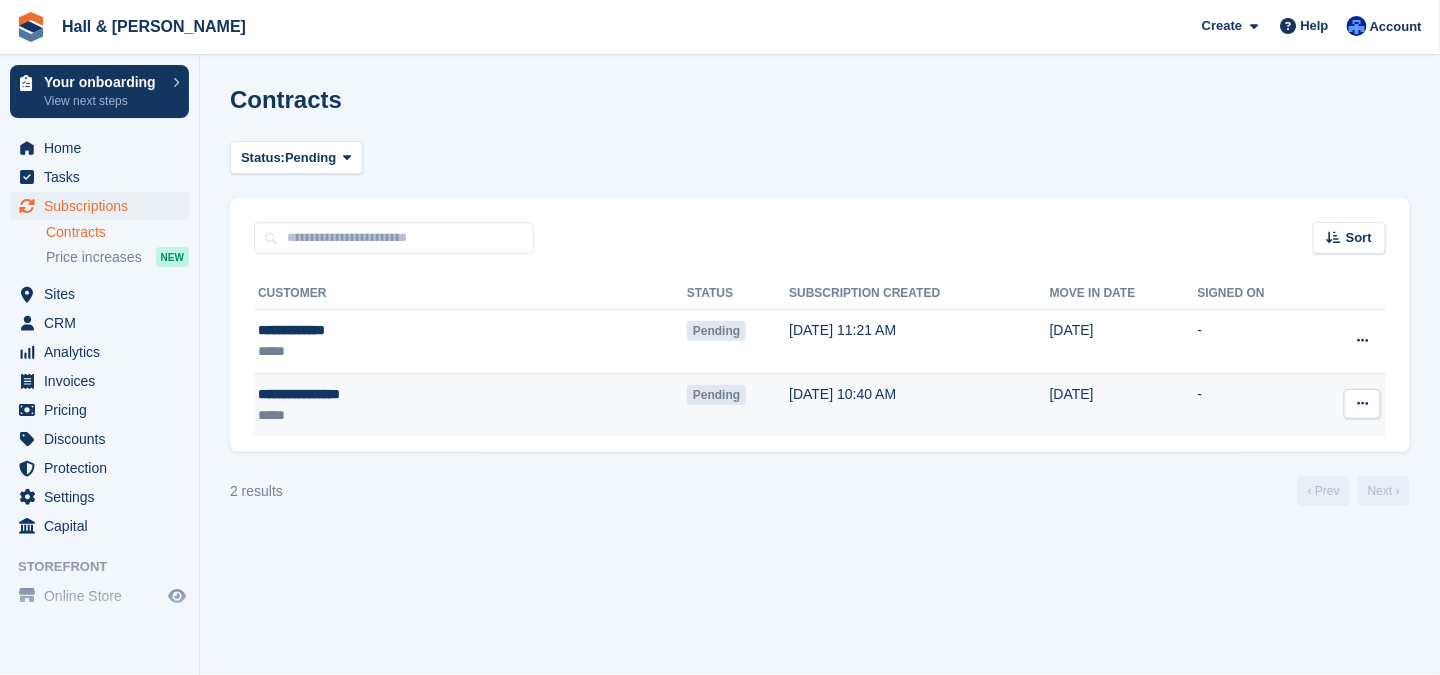 click on "**********" at bounding box center [381, 394] 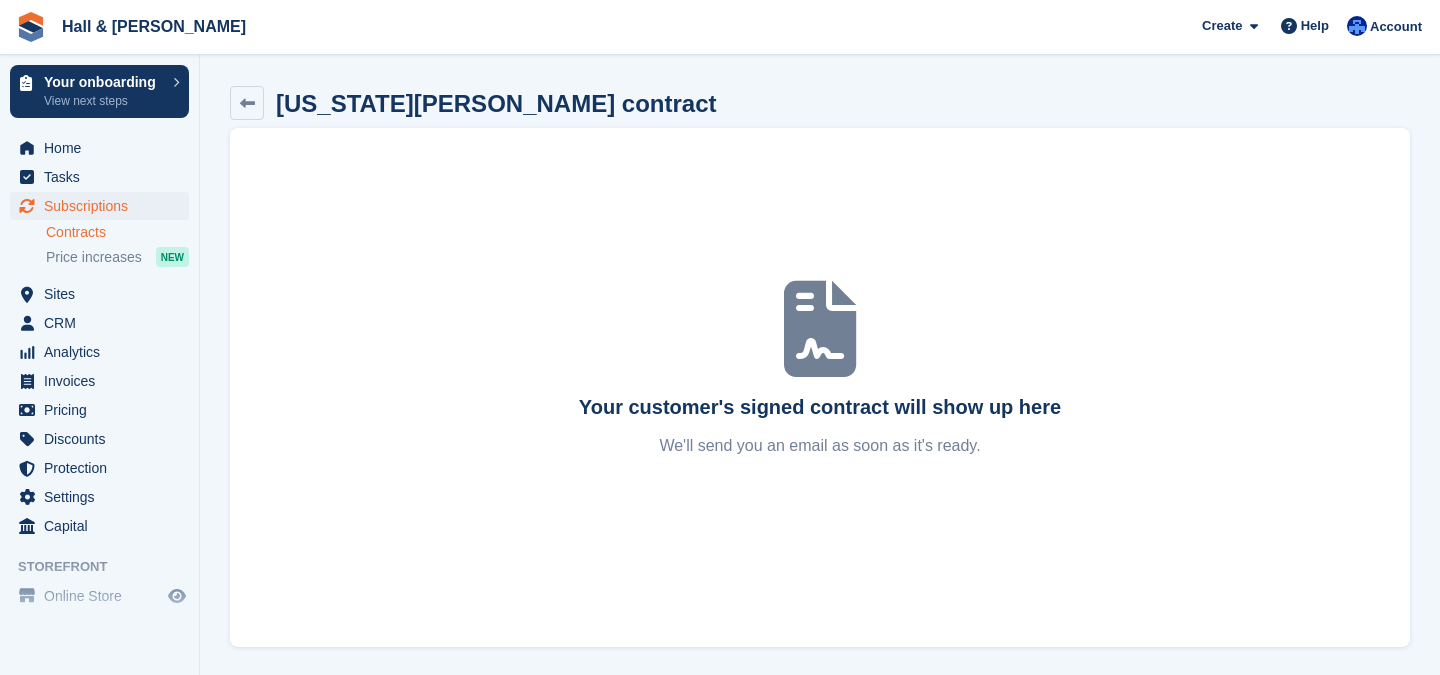 scroll, scrollTop: 0, scrollLeft: 0, axis: both 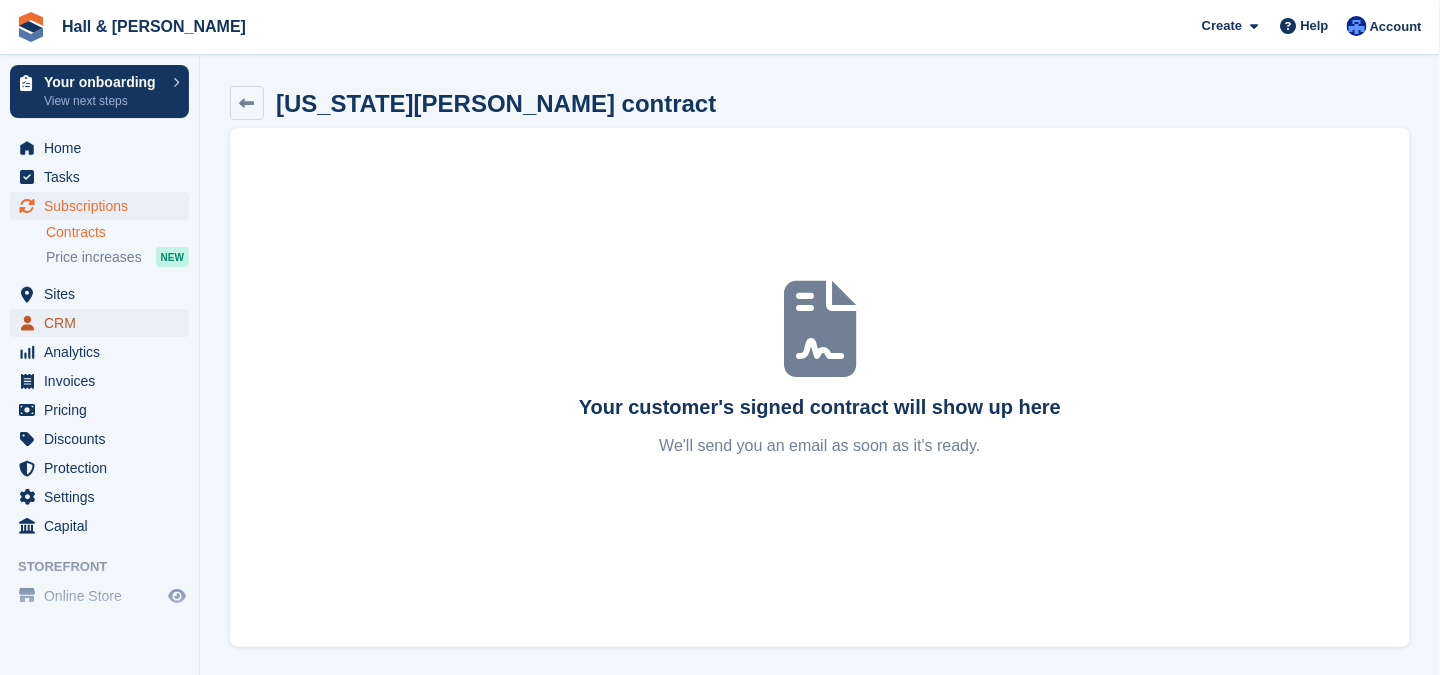 click on "CRM" at bounding box center [104, 323] 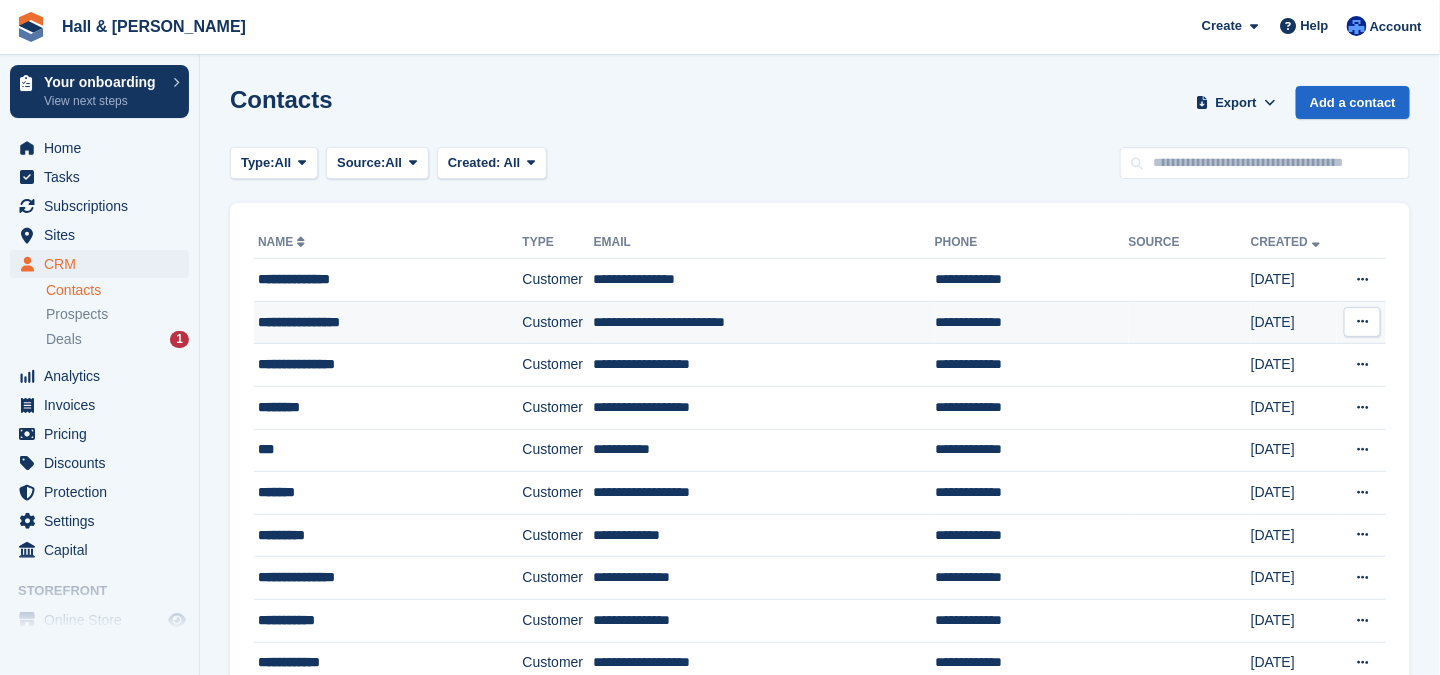 click on "**********" at bounding box center (370, 322) 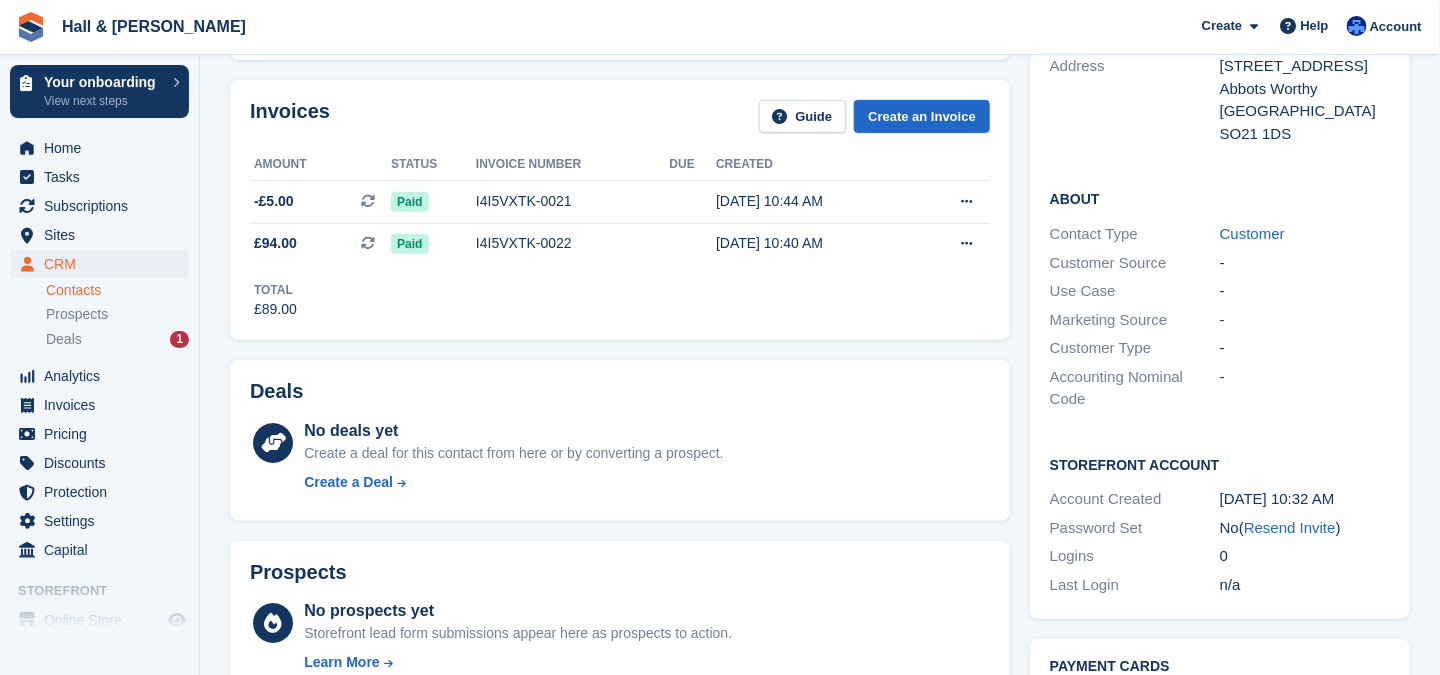 scroll, scrollTop: 100, scrollLeft: 0, axis: vertical 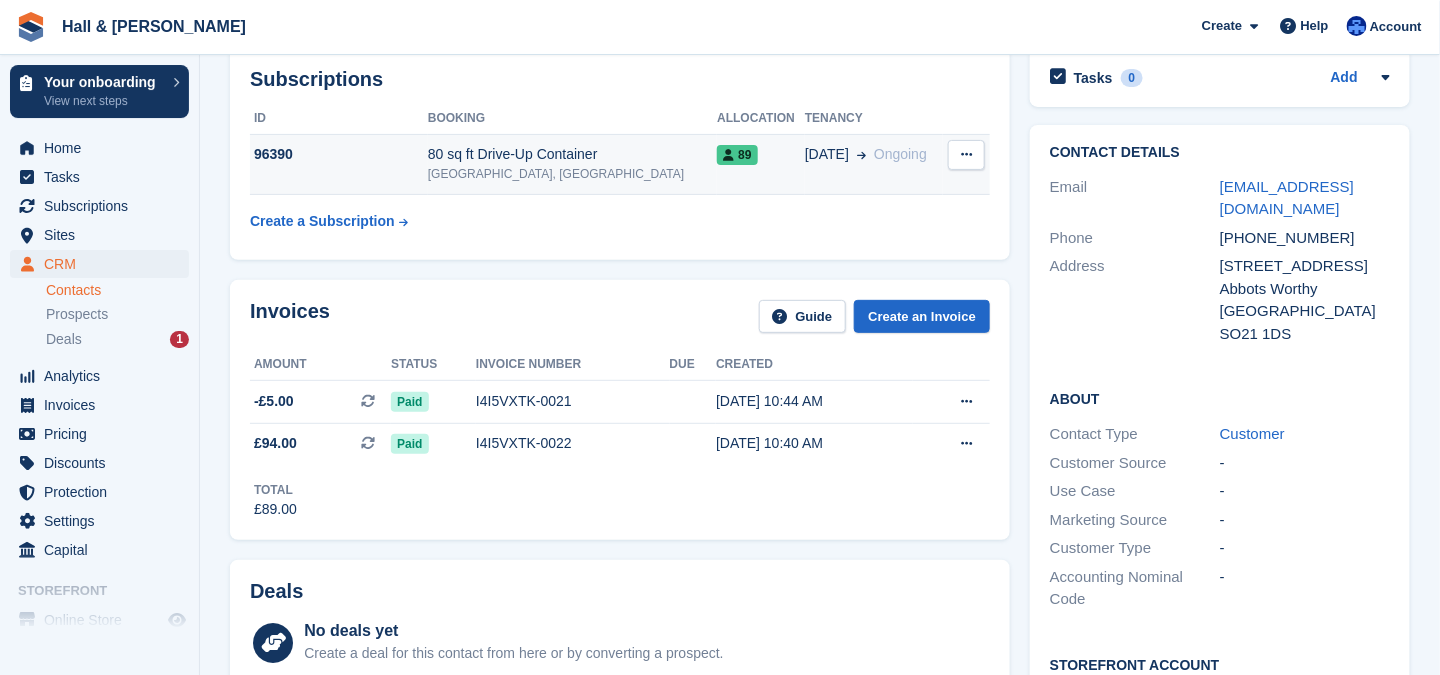click on "96390" at bounding box center [339, 154] 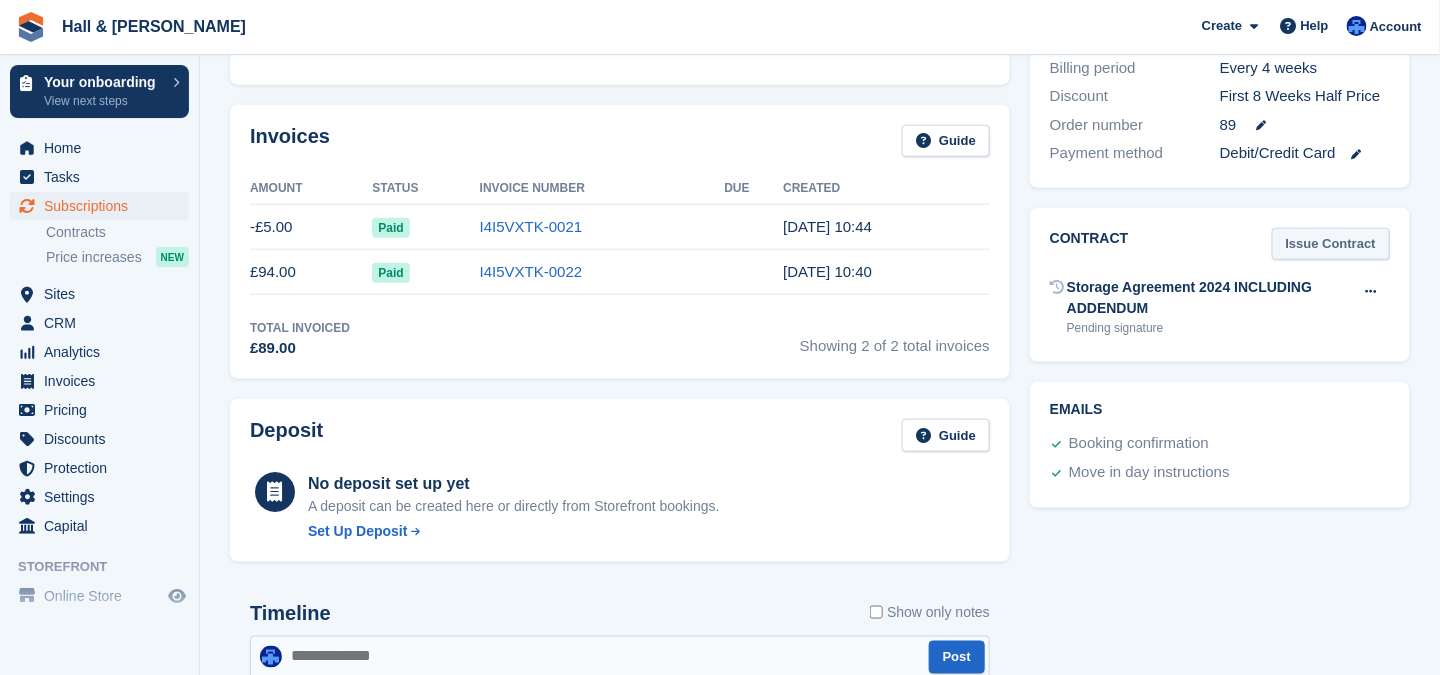 scroll, scrollTop: 400, scrollLeft: 0, axis: vertical 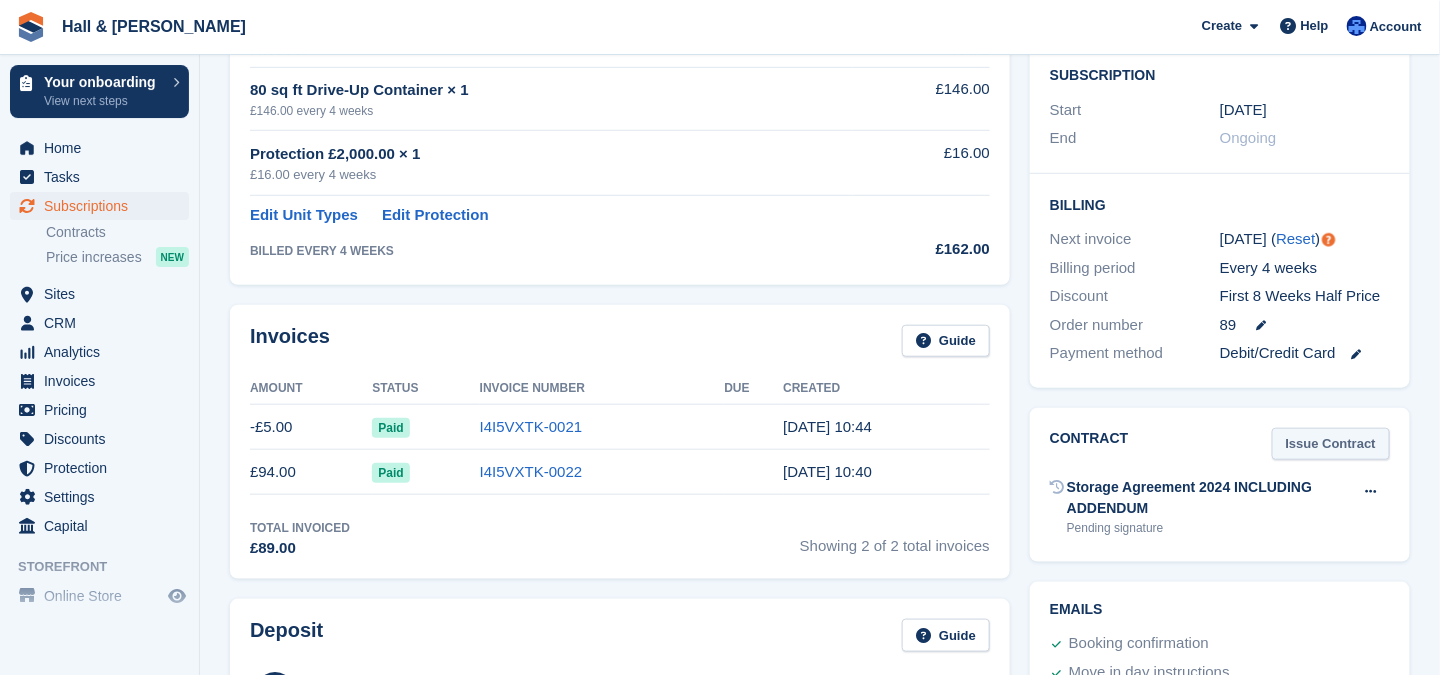 click on "Issue Contract" at bounding box center (1331, 444) 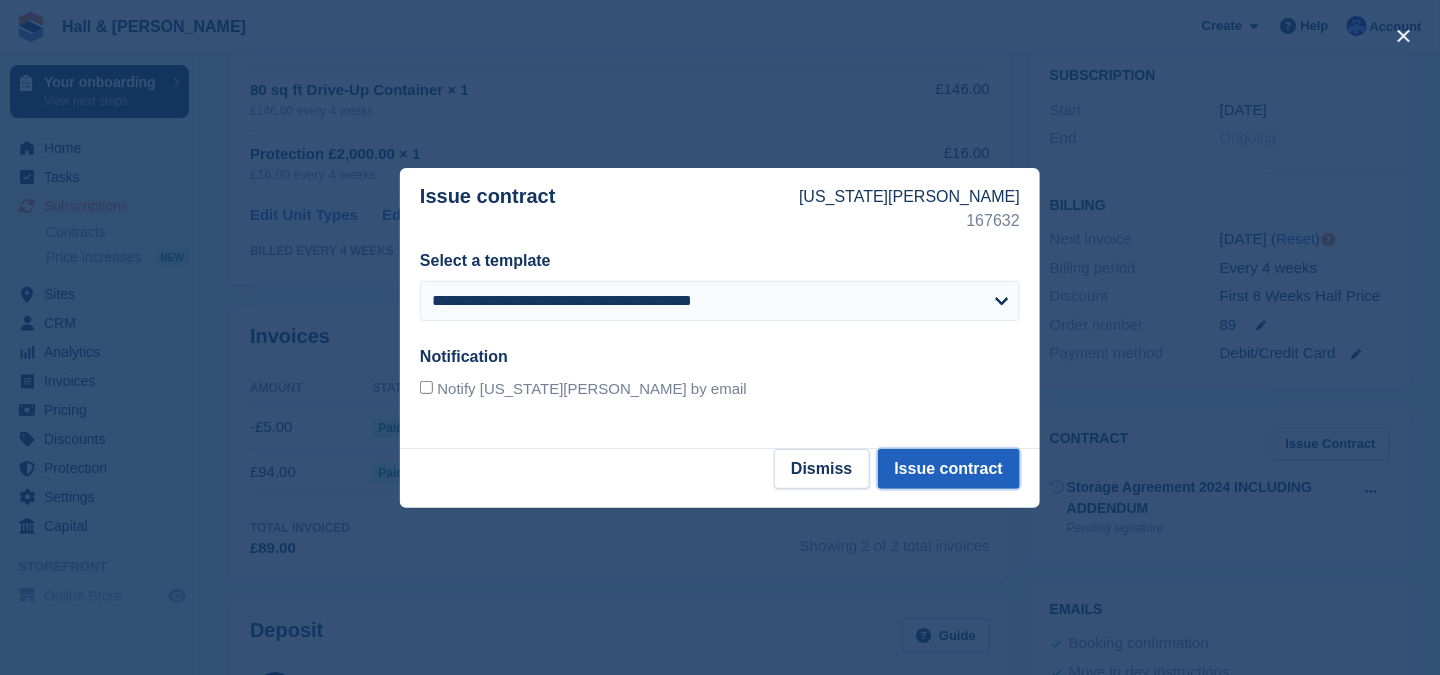 click on "Issue contract" at bounding box center (949, 469) 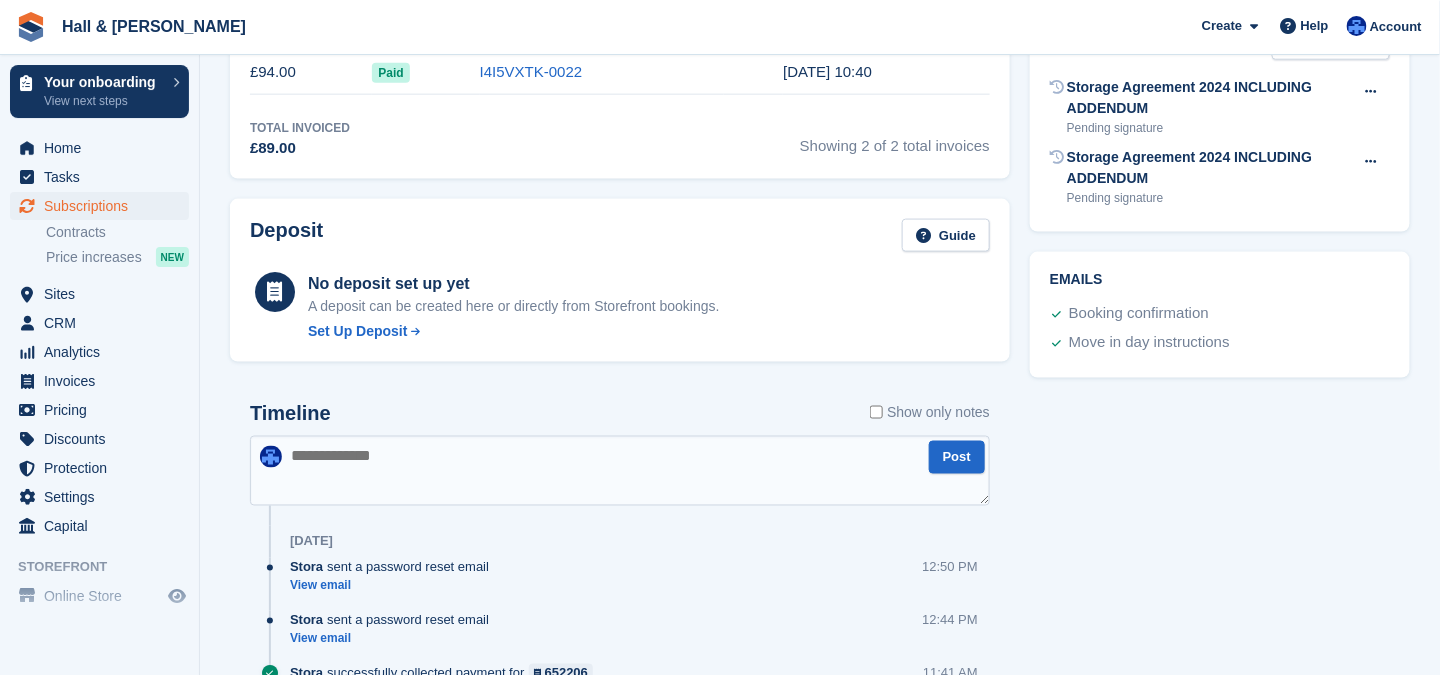 scroll, scrollTop: 900, scrollLeft: 0, axis: vertical 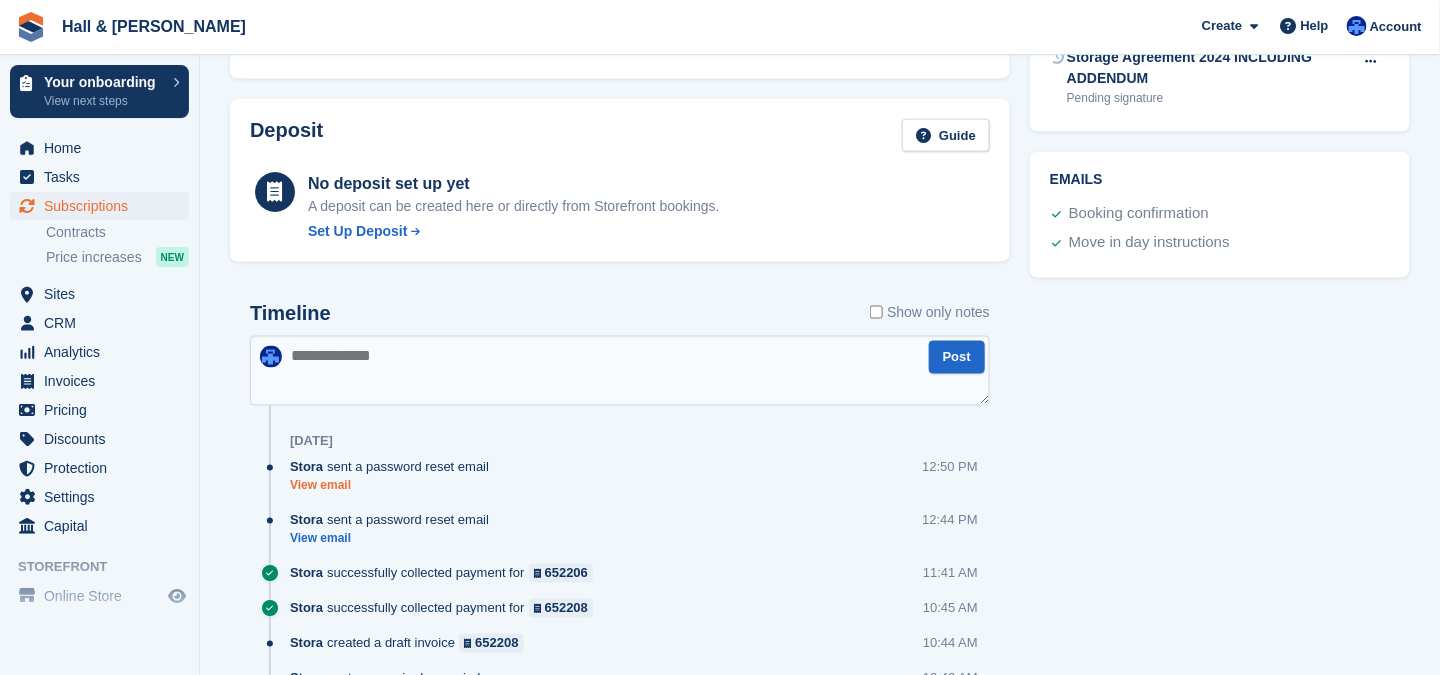 click on "View email" at bounding box center (394, 486) 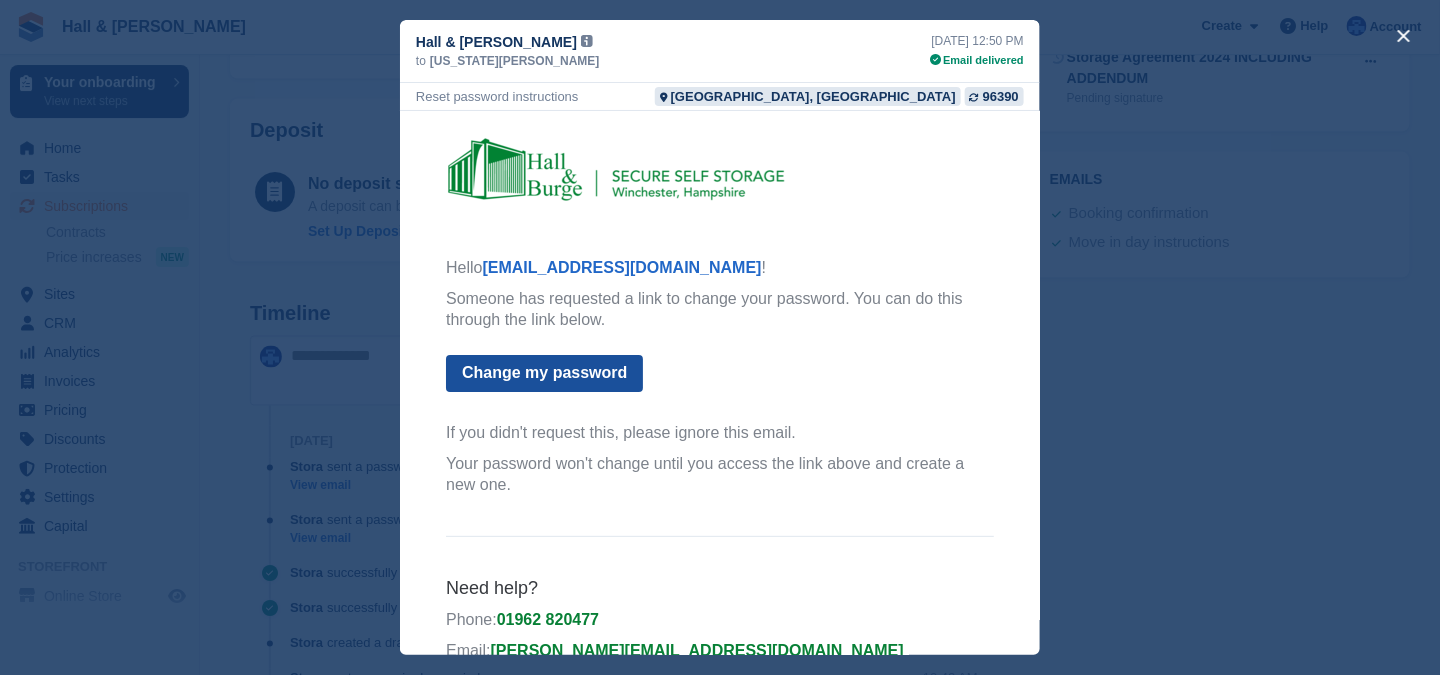 click on "Change my password" at bounding box center (543, 372) 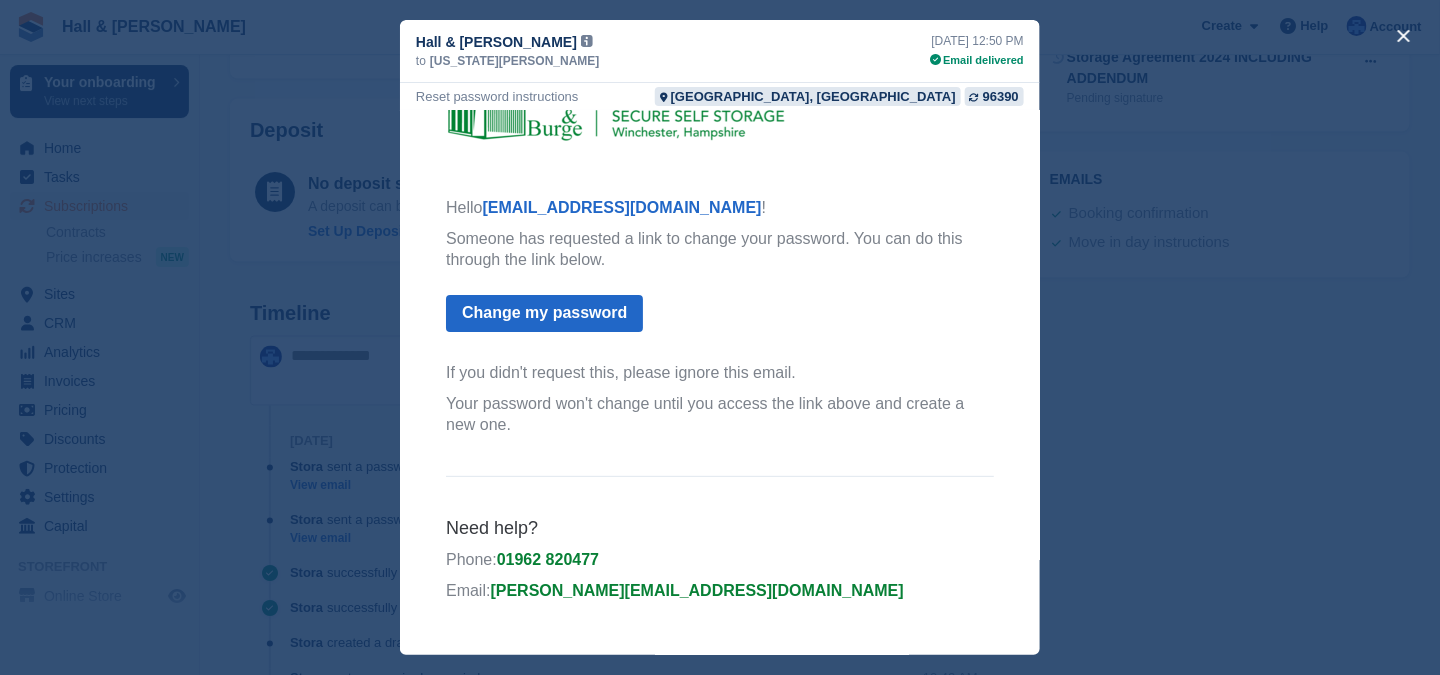 scroll, scrollTop: 0, scrollLeft: 0, axis: both 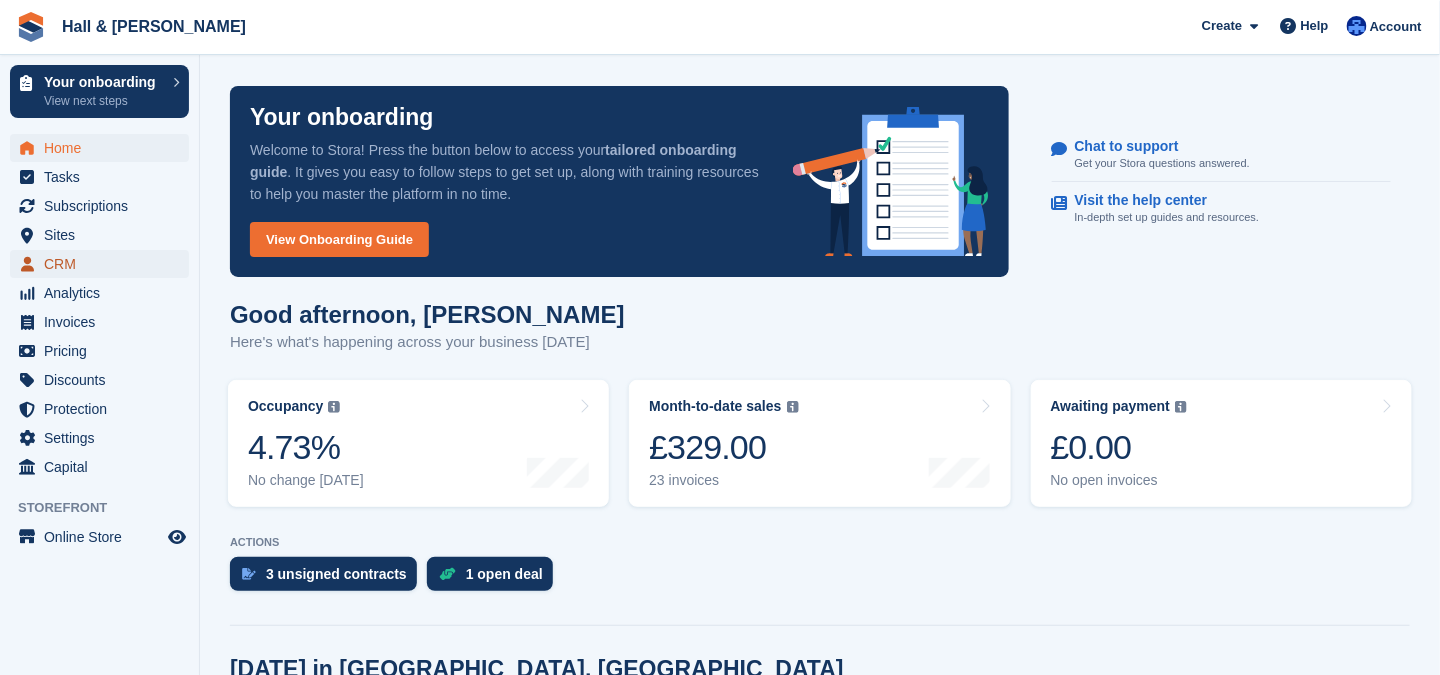 click on "CRM" at bounding box center (104, 264) 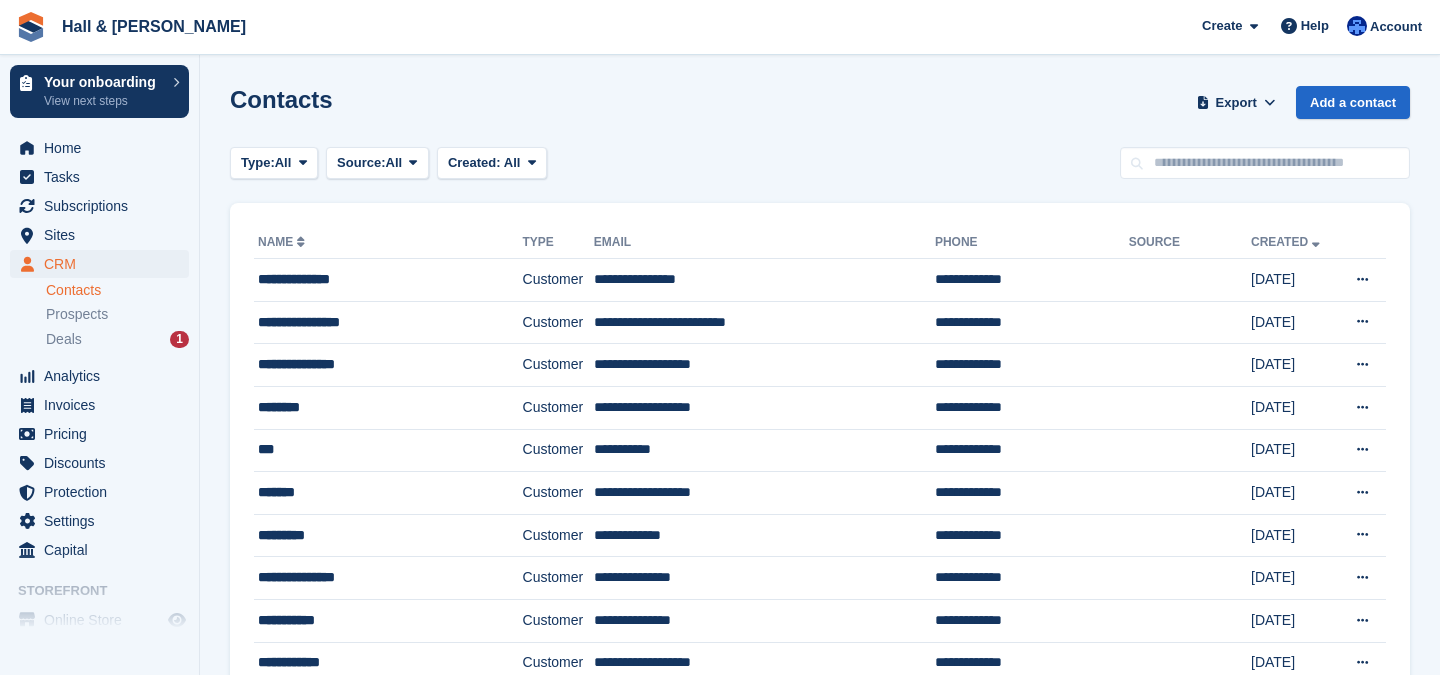 scroll, scrollTop: 0, scrollLeft: 0, axis: both 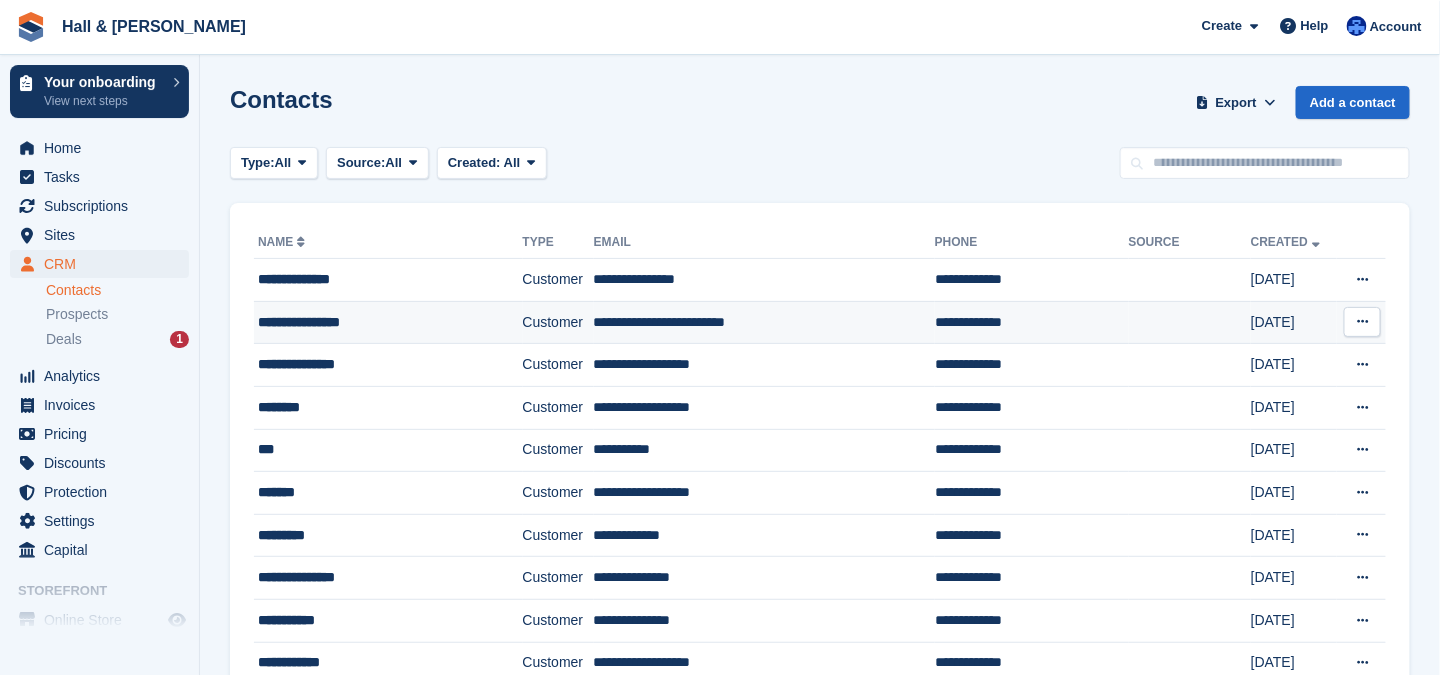 click on "**********" at bounding box center (370, 322) 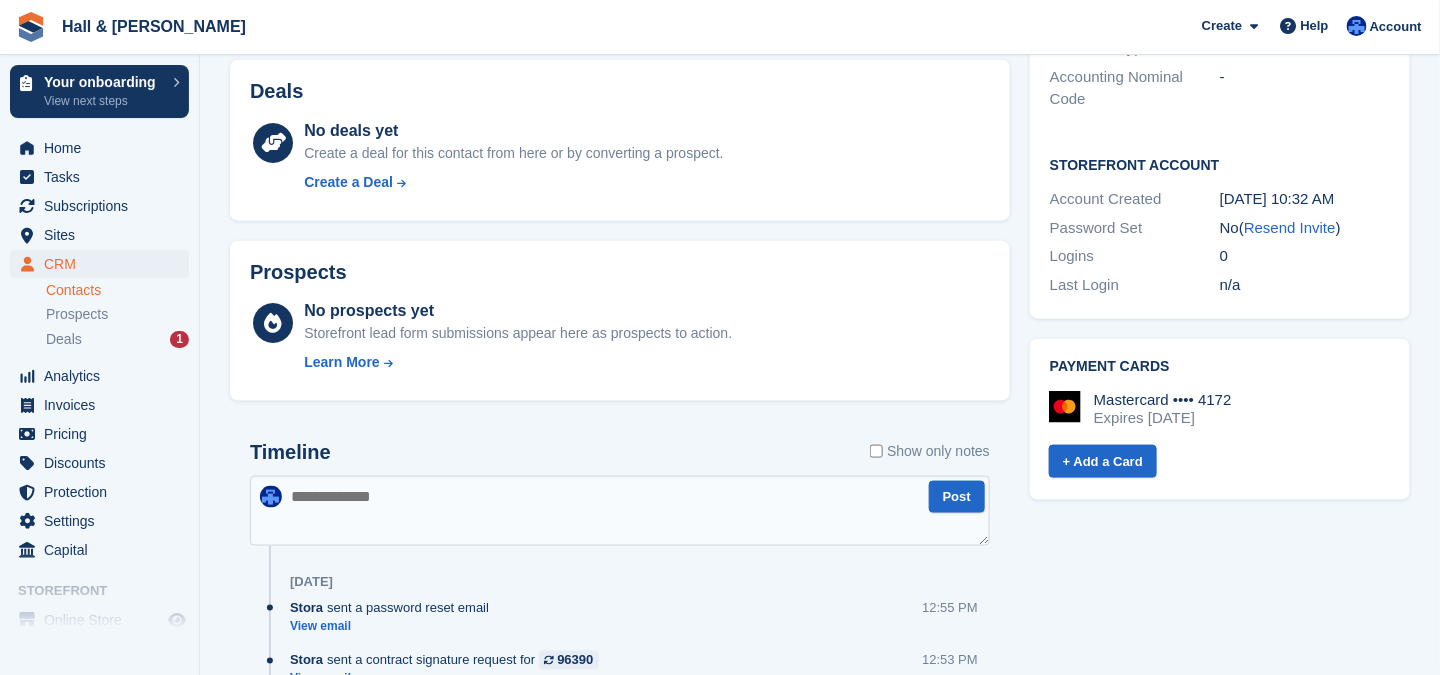 scroll, scrollTop: 800, scrollLeft: 0, axis: vertical 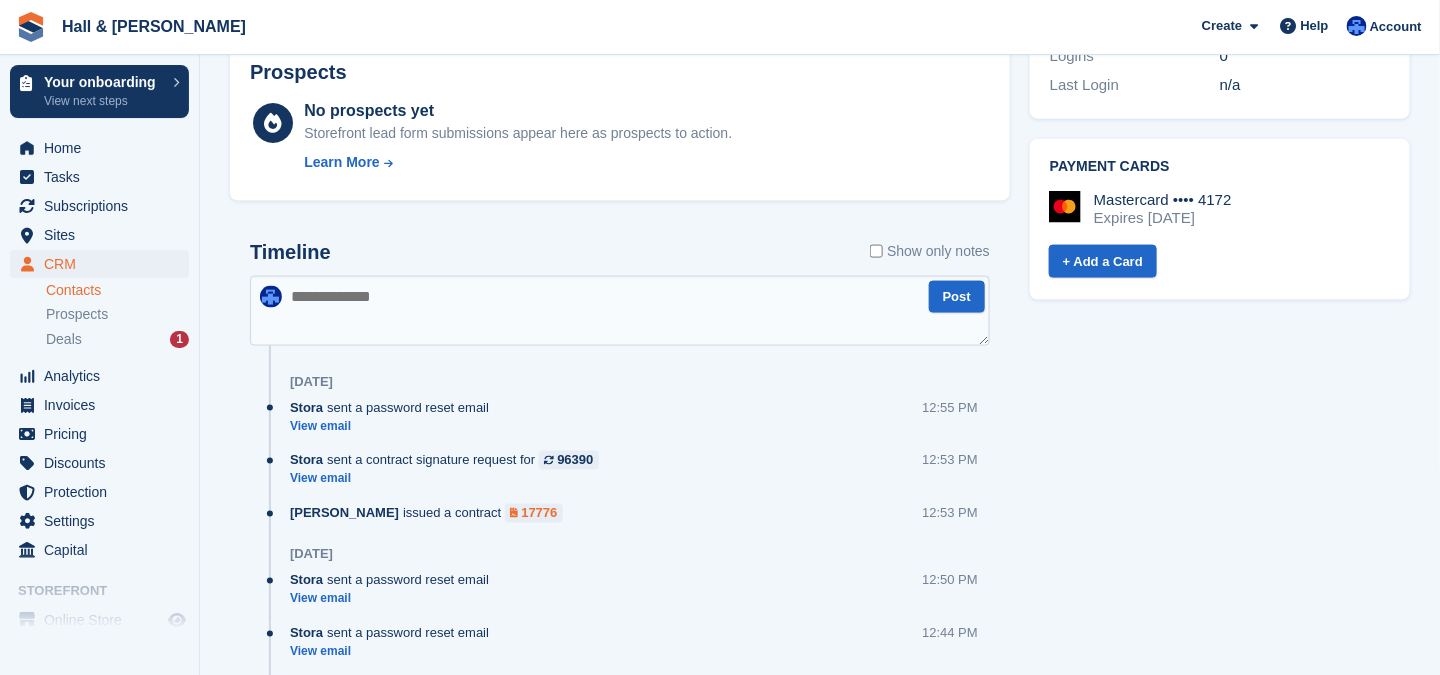 click on "17776" at bounding box center (539, 513) 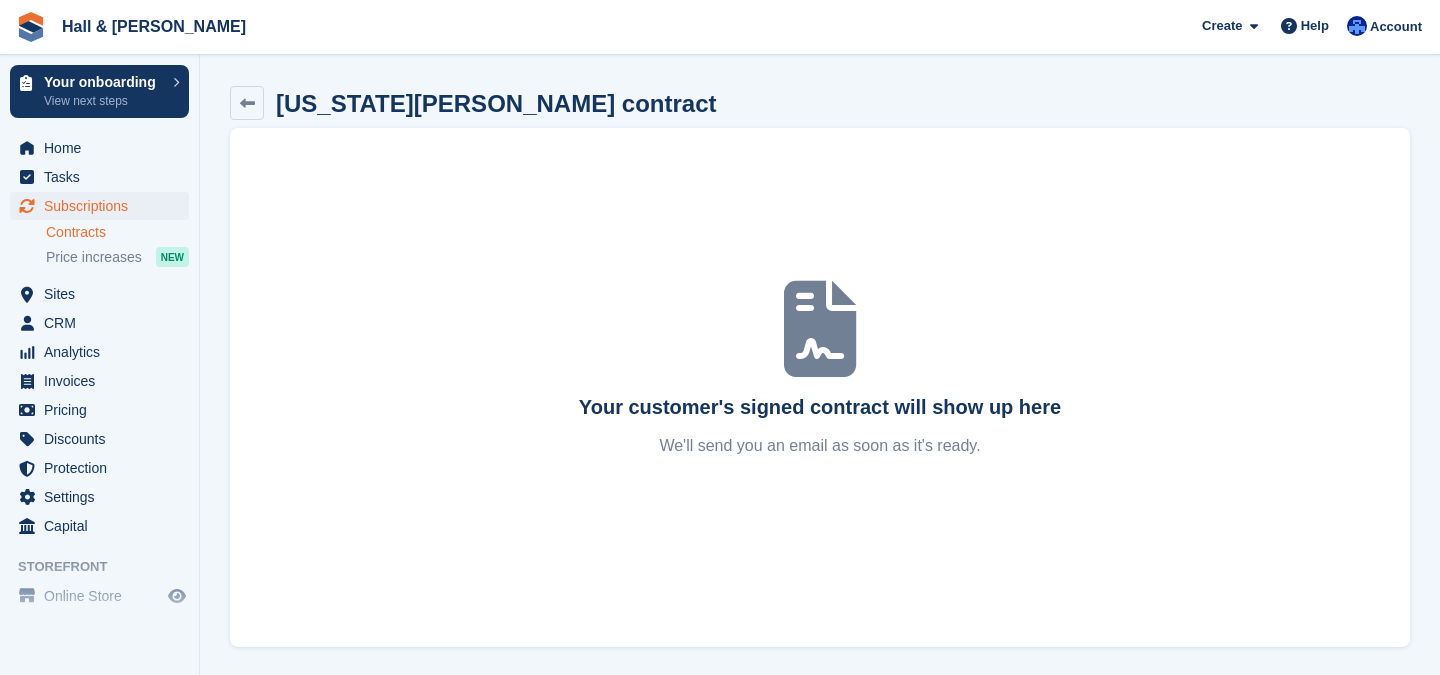scroll, scrollTop: 0, scrollLeft: 0, axis: both 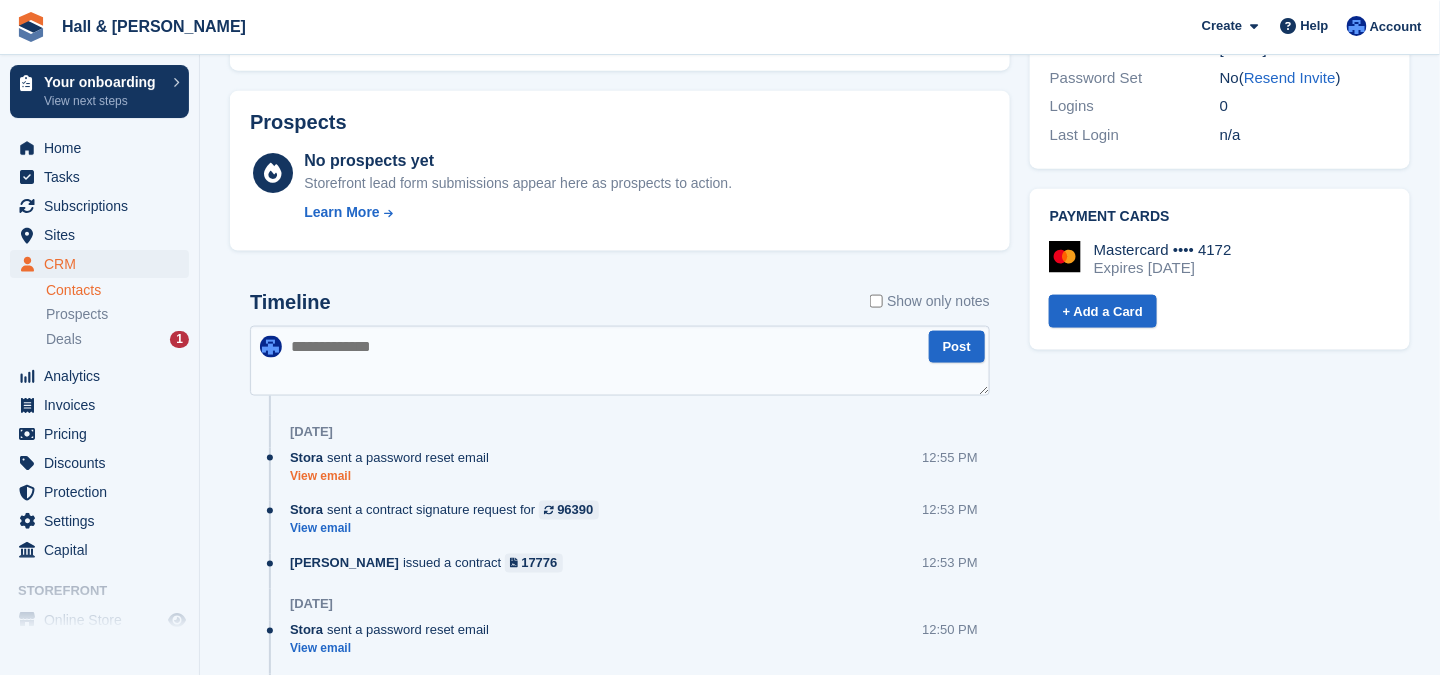 click on "View email" at bounding box center [394, 476] 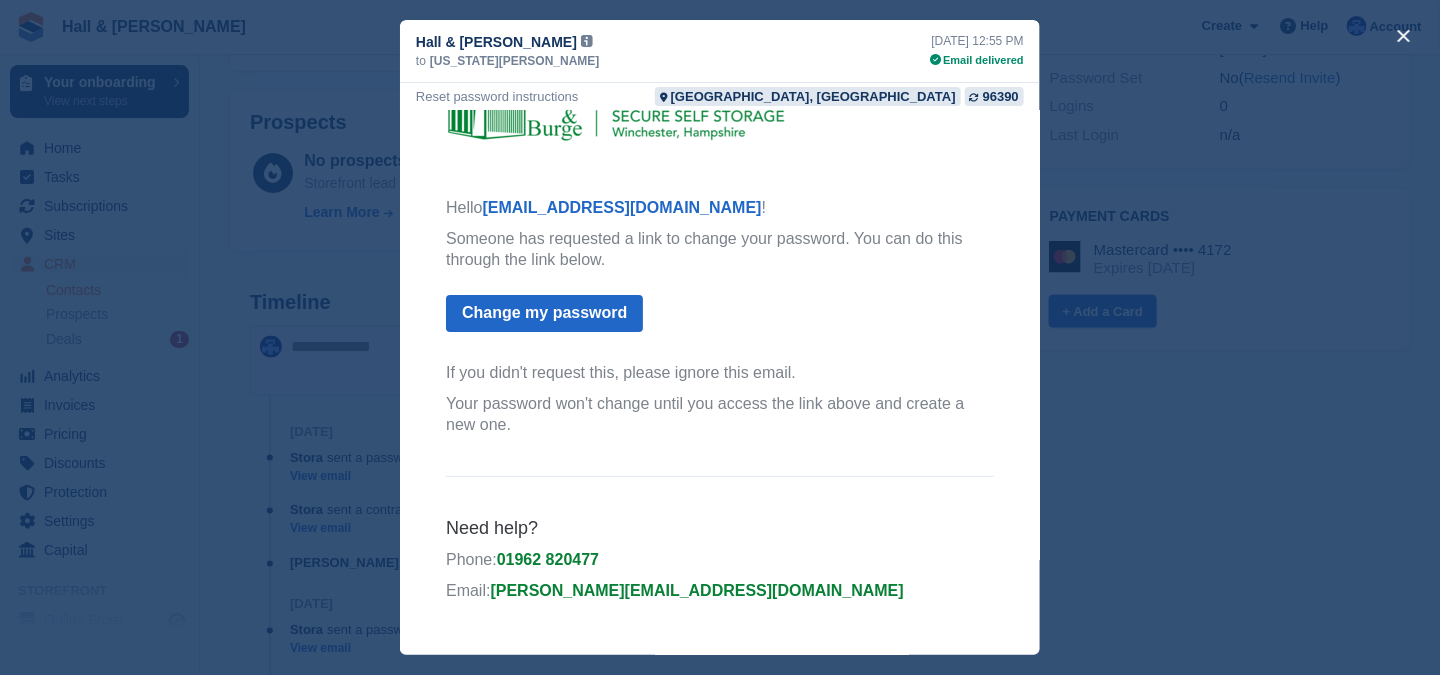 scroll, scrollTop: 0, scrollLeft: 0, axis: both 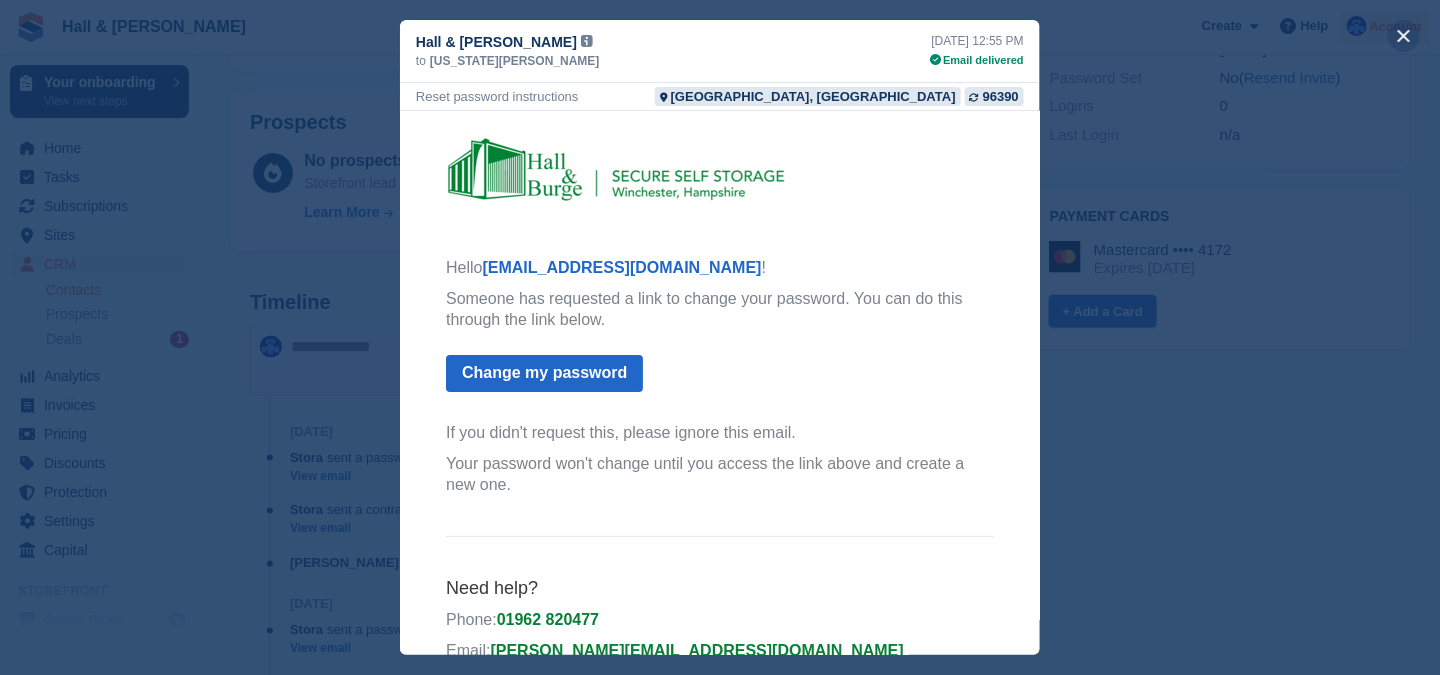 drag, startPoint x: 1409, startPoint y: 29, endPoint x: 1381, endPoint y: 36, distance: 28.86174 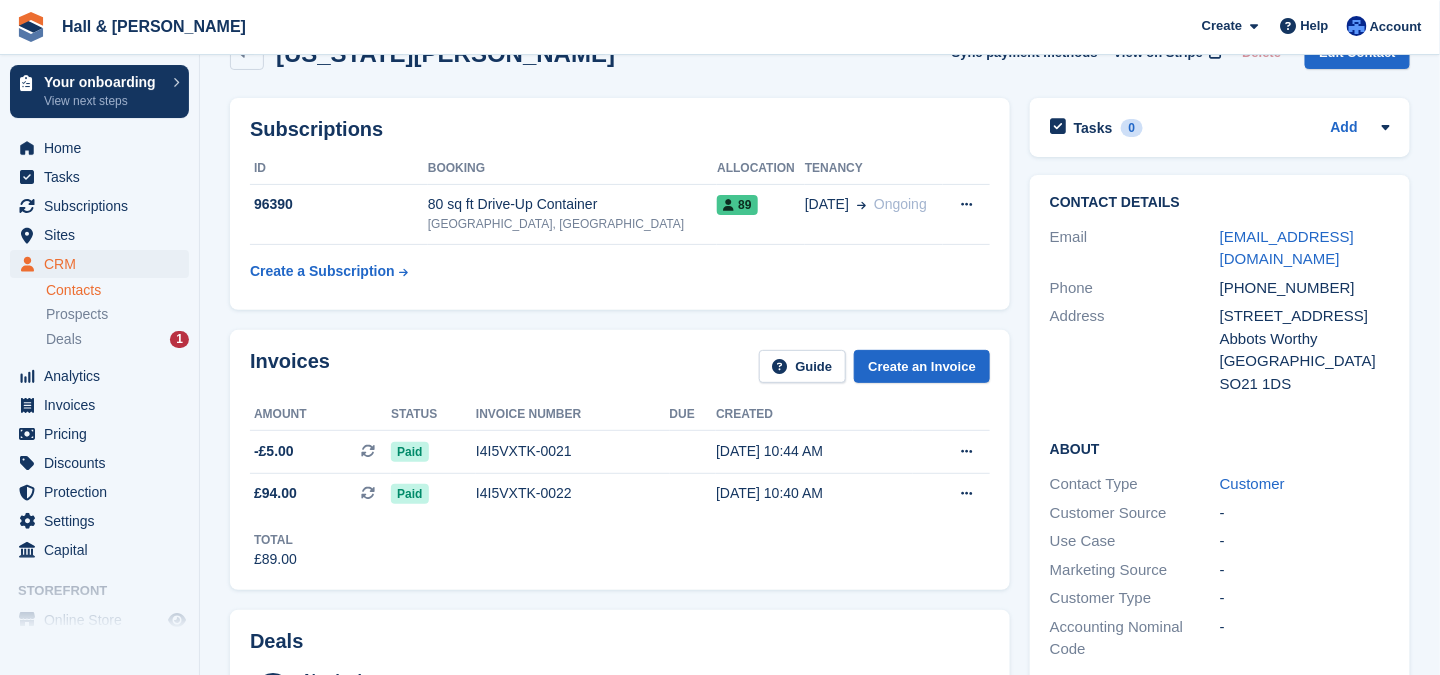 scroll, scrollTop: 0, scrollLeft: 0, axis: both 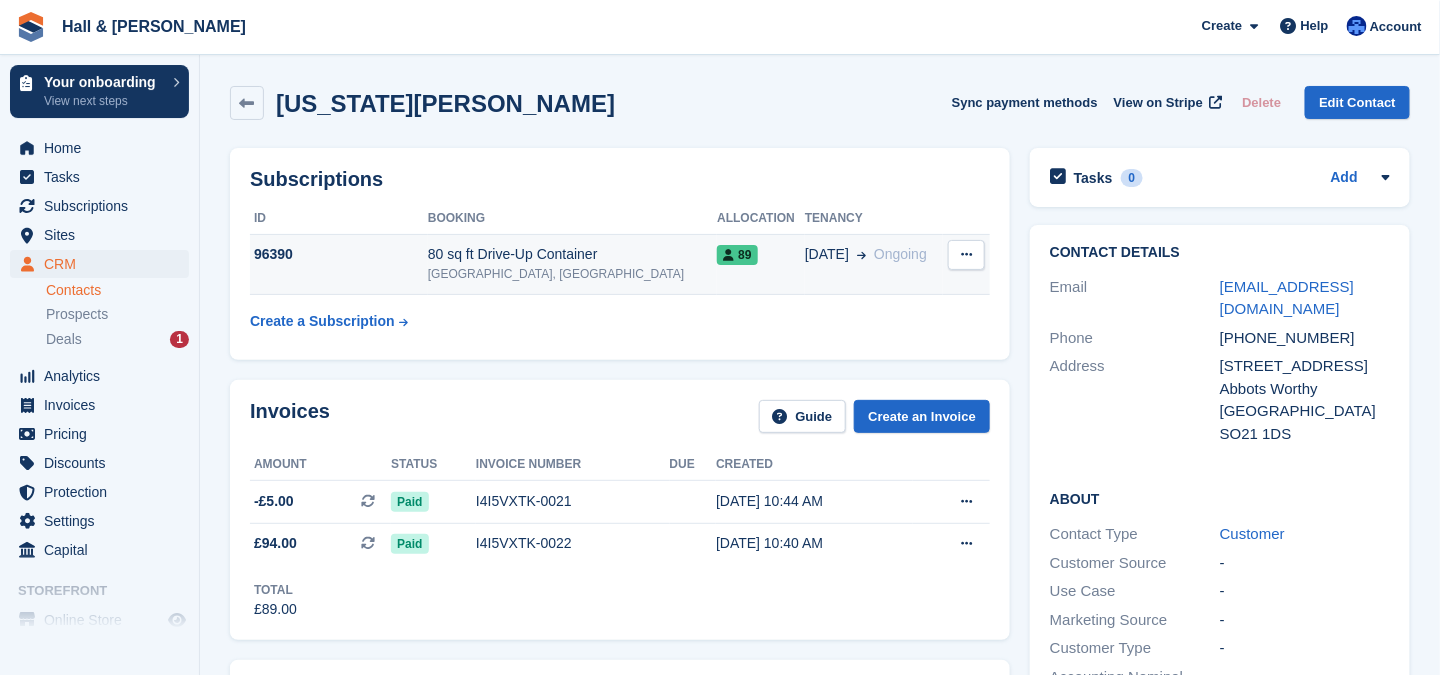 click on "96390" at bounding box center [339, 254] 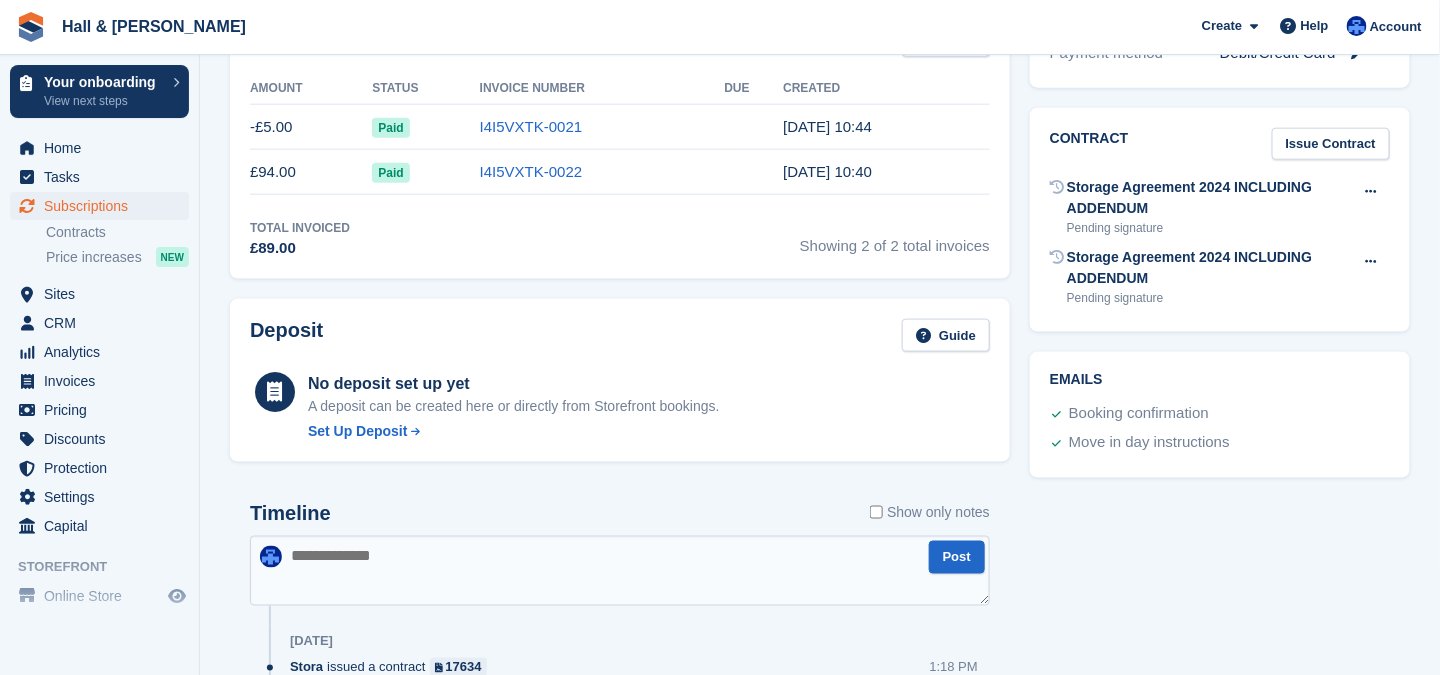 scroll, scrollTop: 600, scrollLeft: 0, axis: vertical 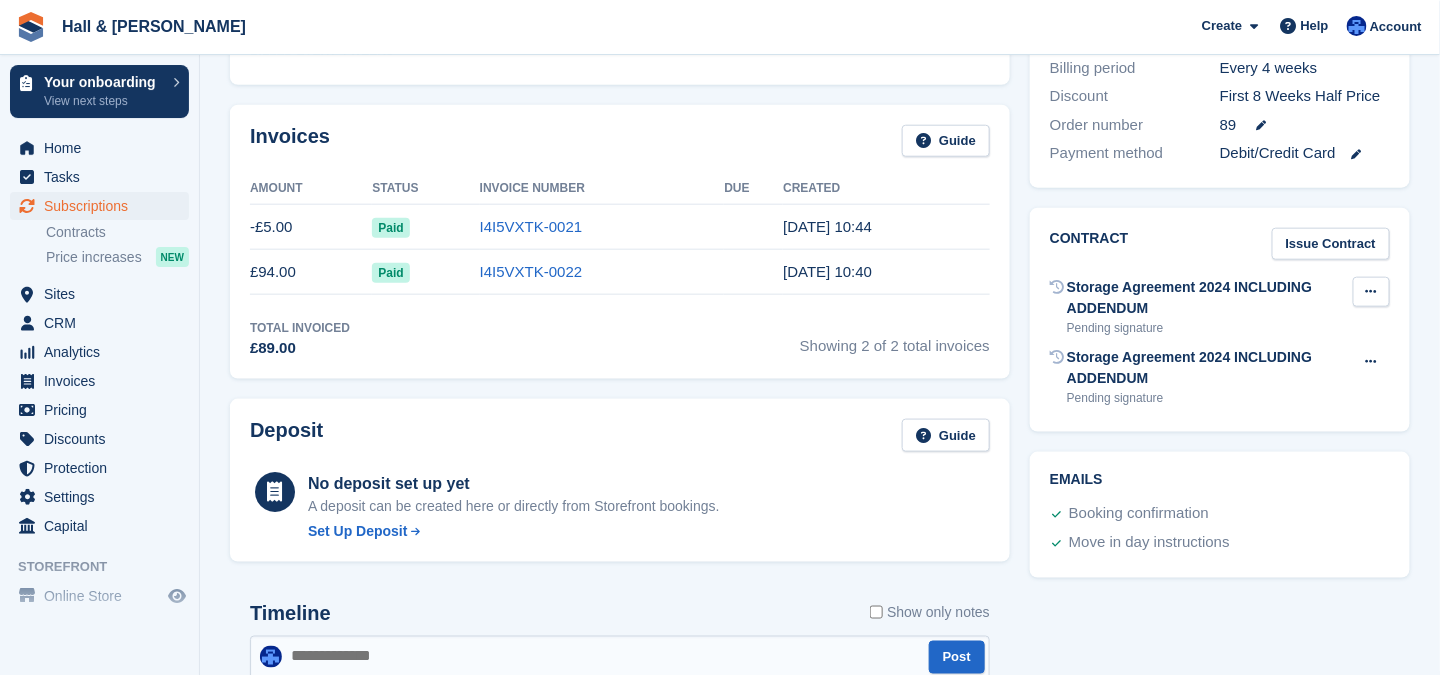 click at bounding box center (1371, 291) 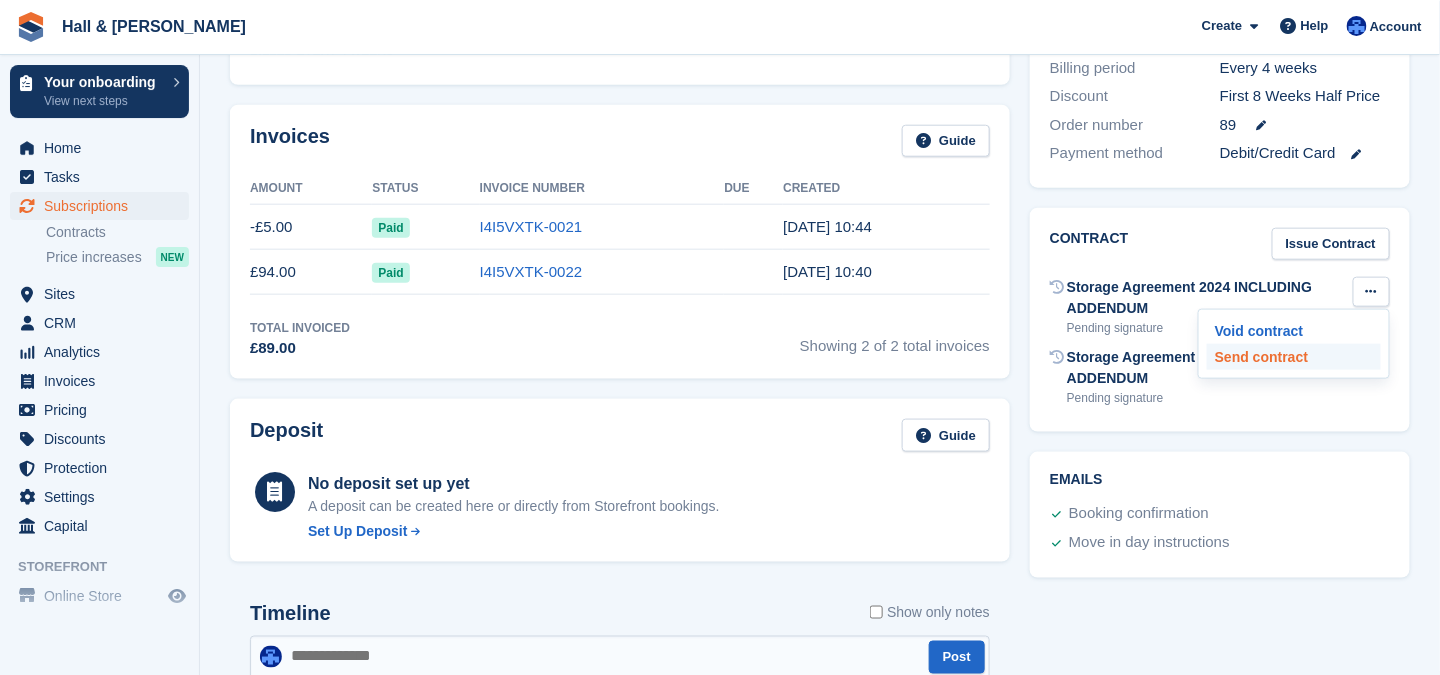 click on "Send contract" at bounding box center (1294, 357) 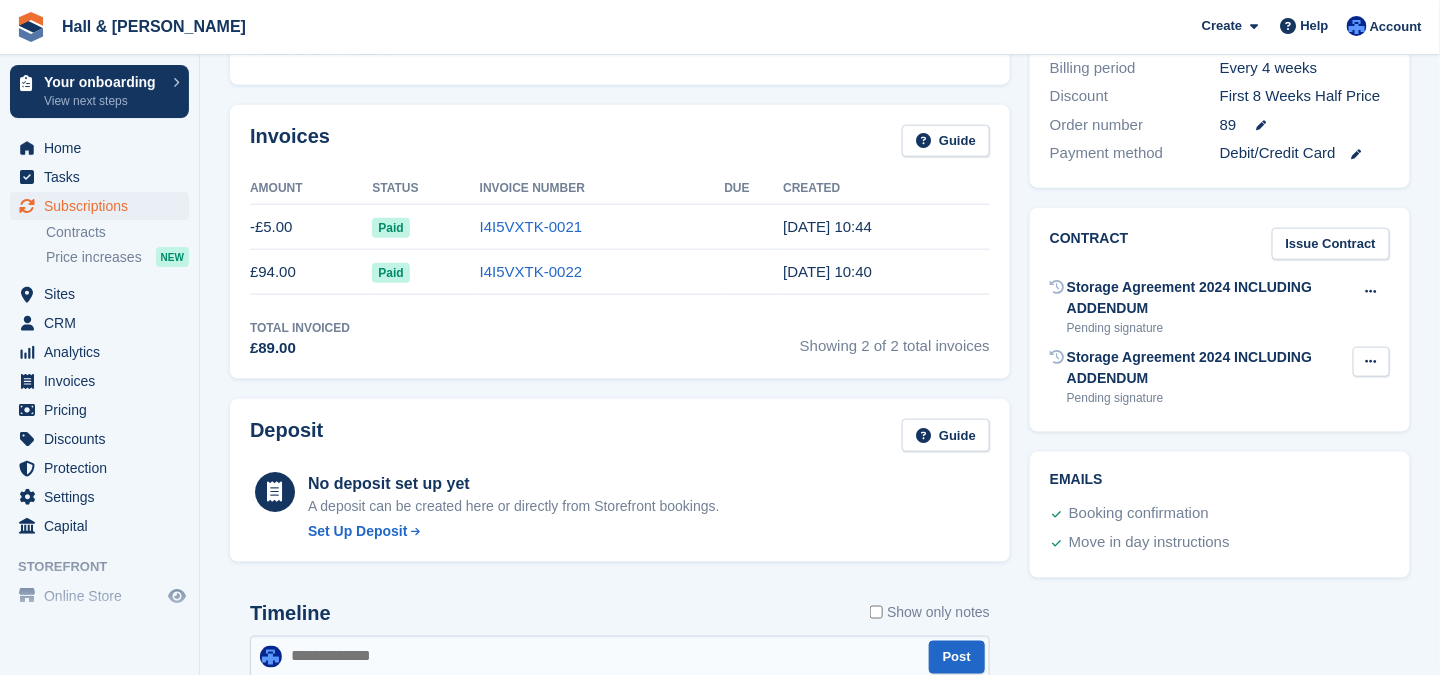 click at bounding box center (1371, 362) 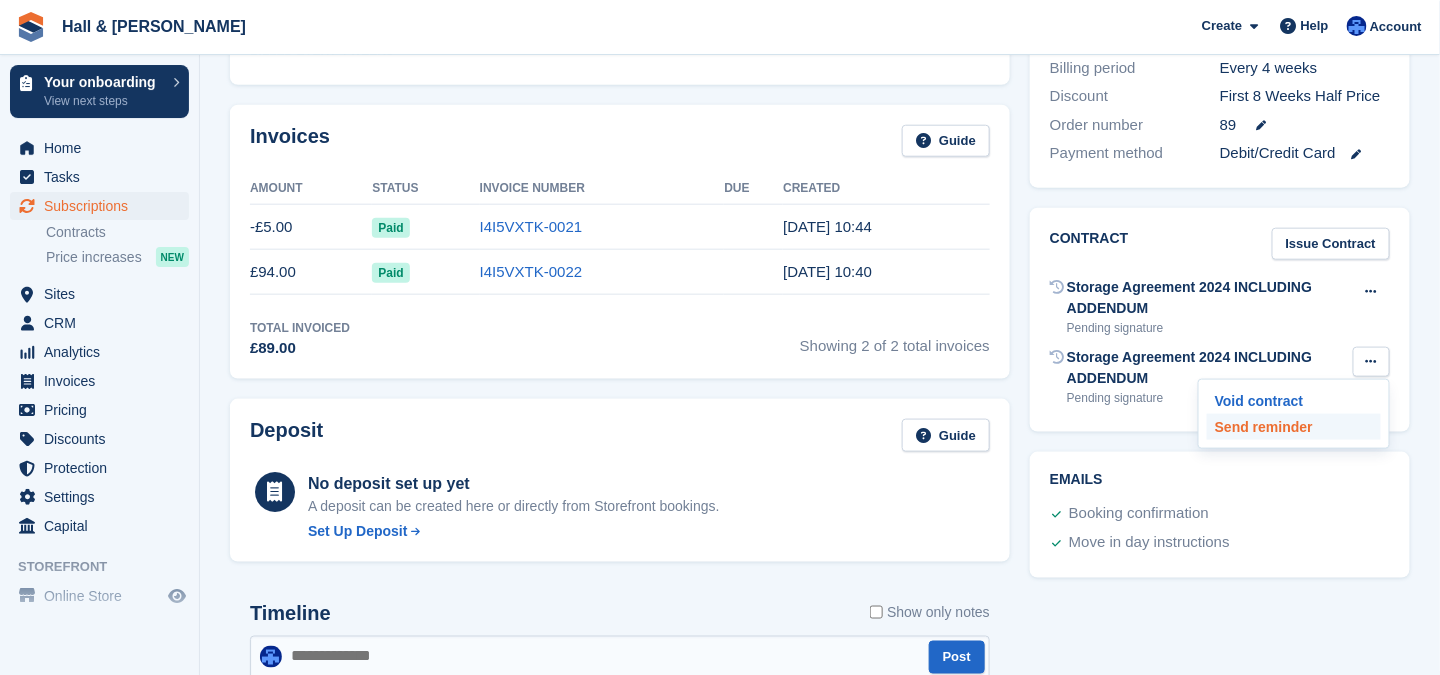 click on "Send reminder" at bounding box center (1294, 427) 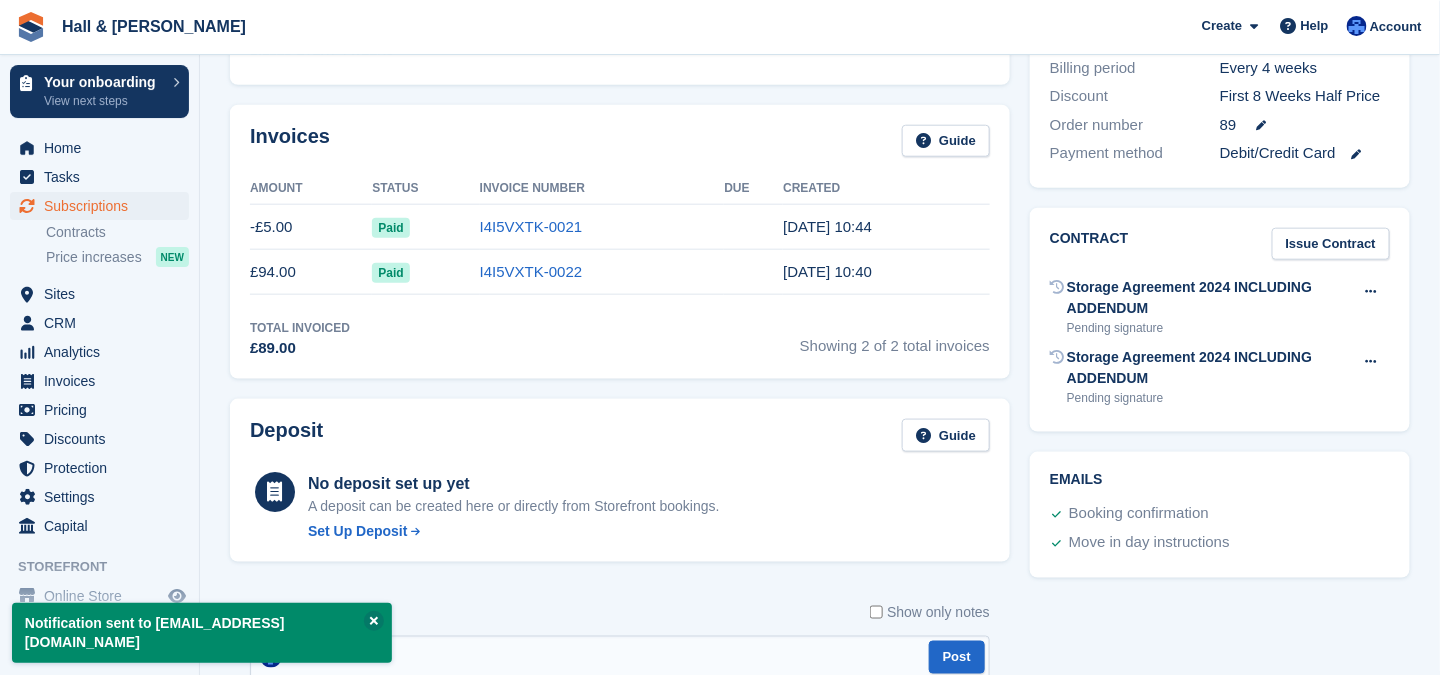 click on "Tasks
0
Add
No tasks related to Subscription #96390
Booking
Customer
[US_STATE][PERSON_NAME]
Site
[GEOGRAPHIC_DATA], [GEOGRAPHIC_DATA]
Booked
[DATE] 10:40 AM
Other ([PERSON_NAME])
Subscription
Start
[DATE]
End
Ongoing Billing" at bounding box center [1220, 518] 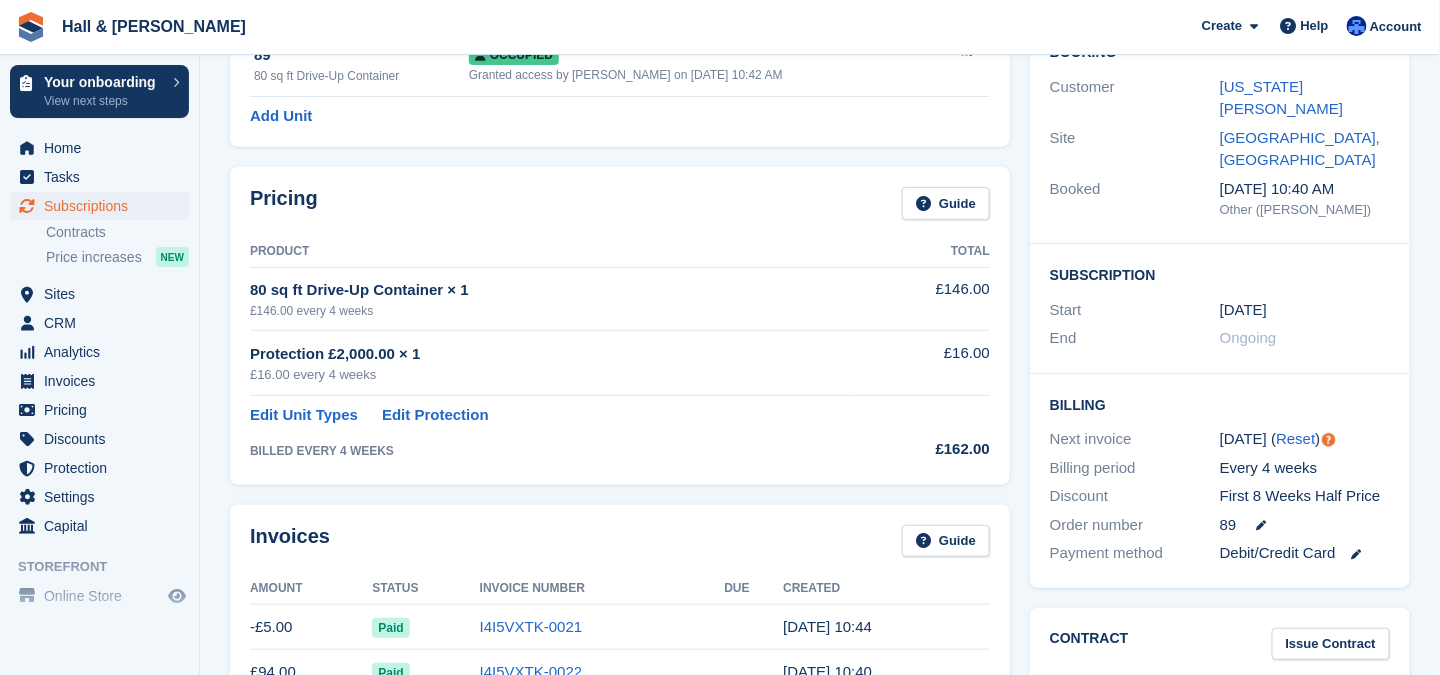 scroll, scrollTop: 0, scrollLeft: 0, axis: both 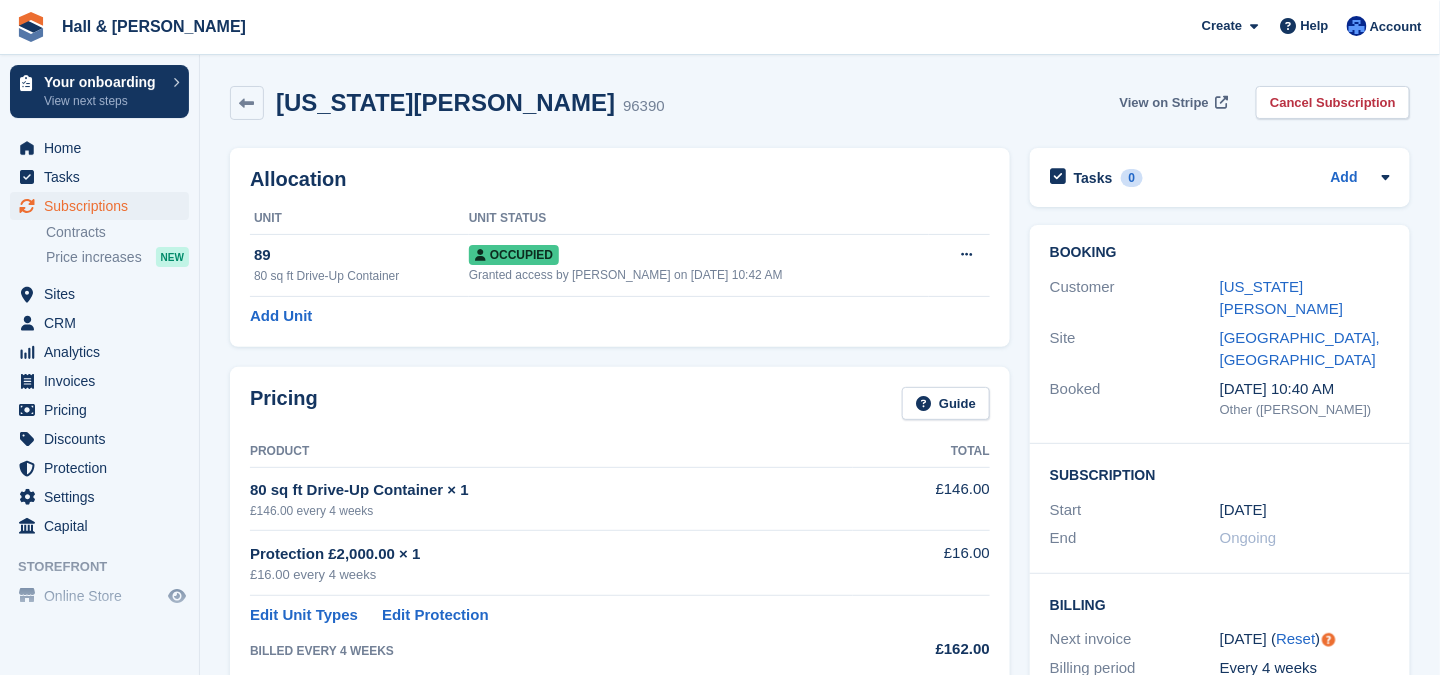 click on "View on Stripe" at bounding box center (1164, 103) 